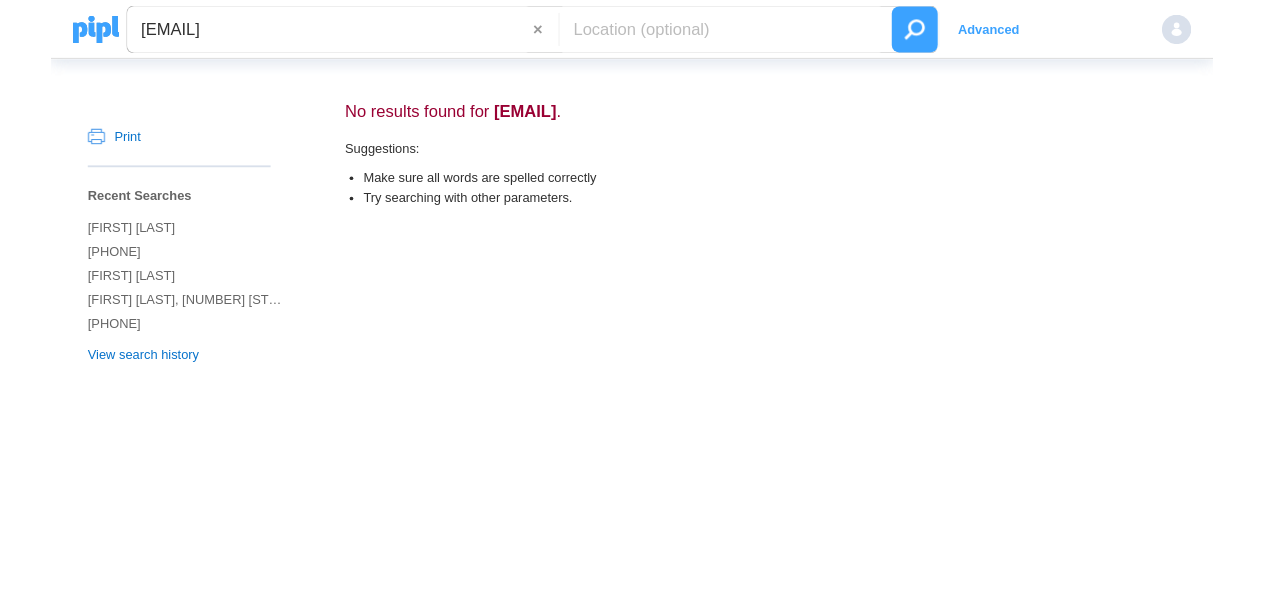 scroll, scrollTop: 0, scrollLeft: 0, axis: both 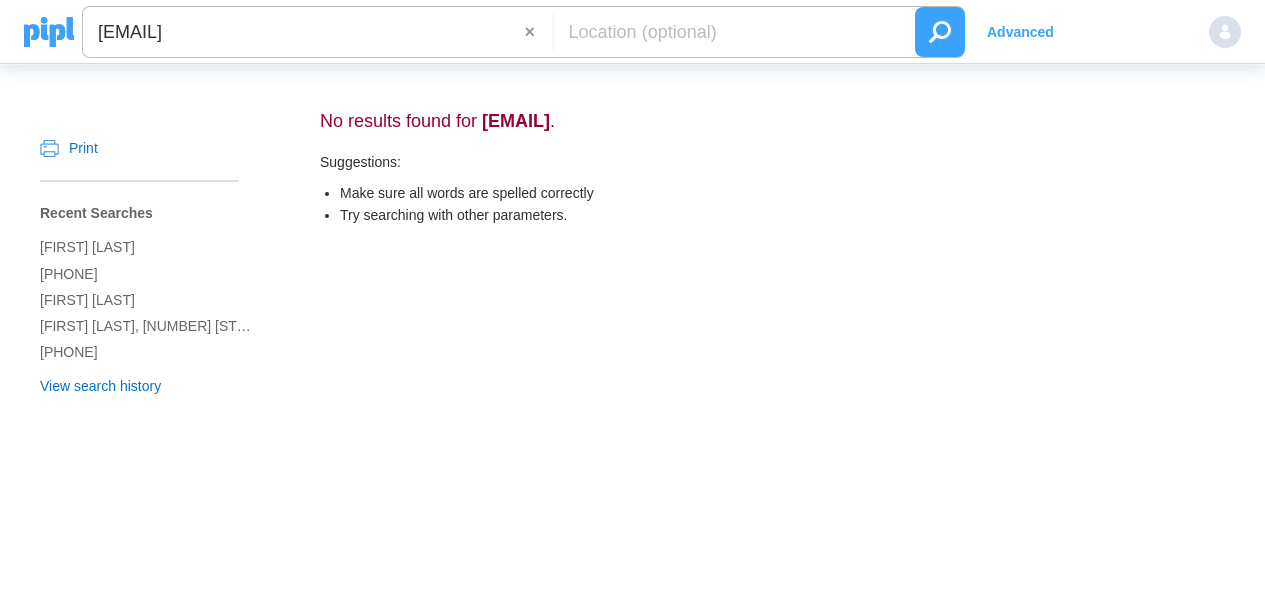 click on "armilynmedila73@gmail.com" at bounding box center [304, 32] 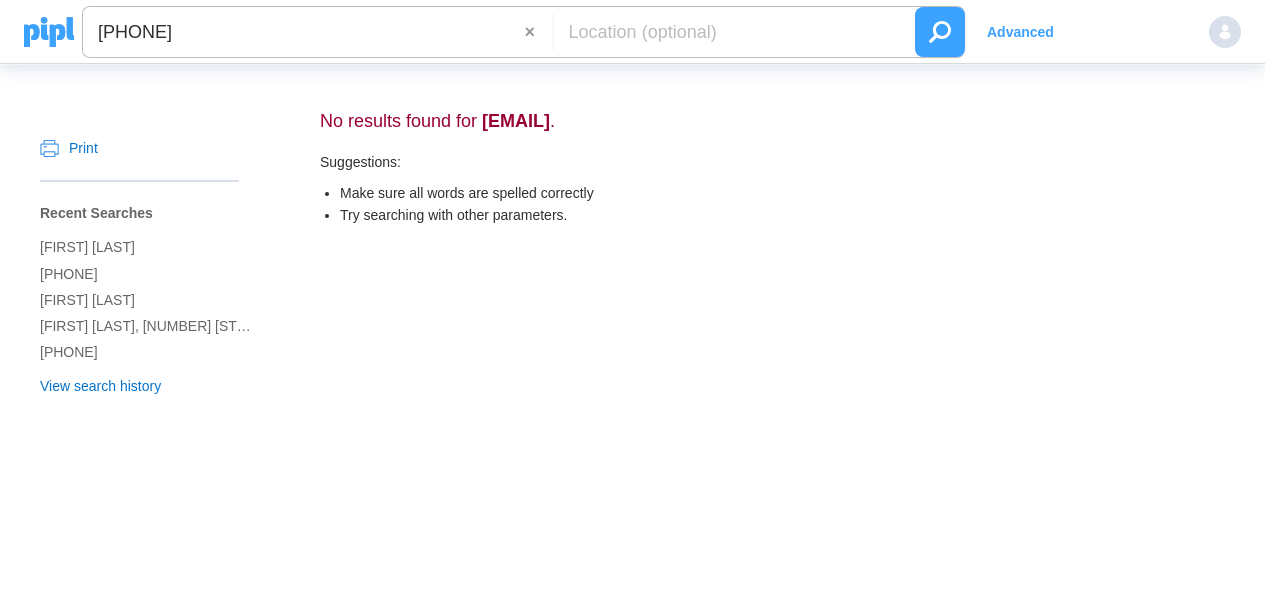 type on "16475007725" 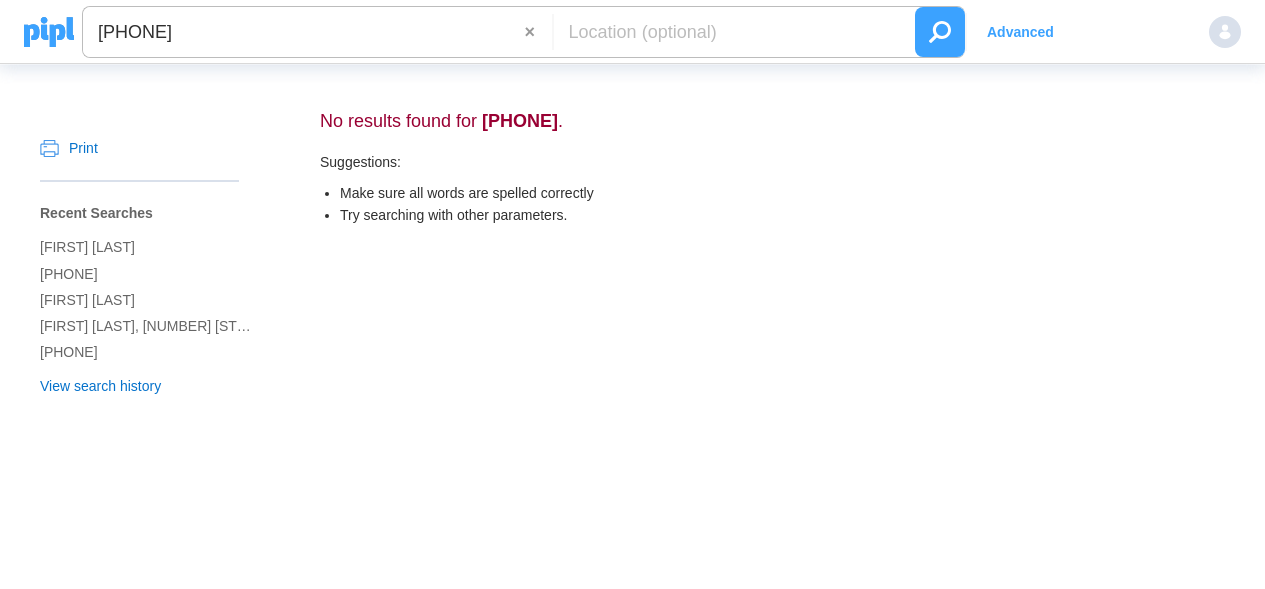 click at bounding box center (729, 32) 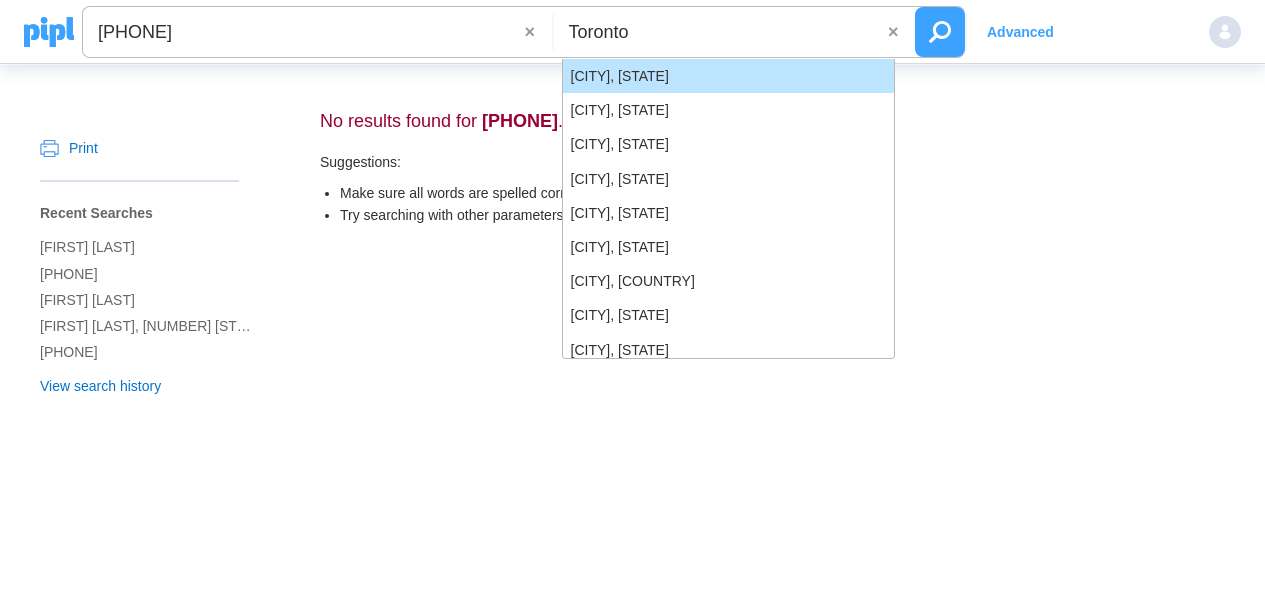 type on "Toronto" 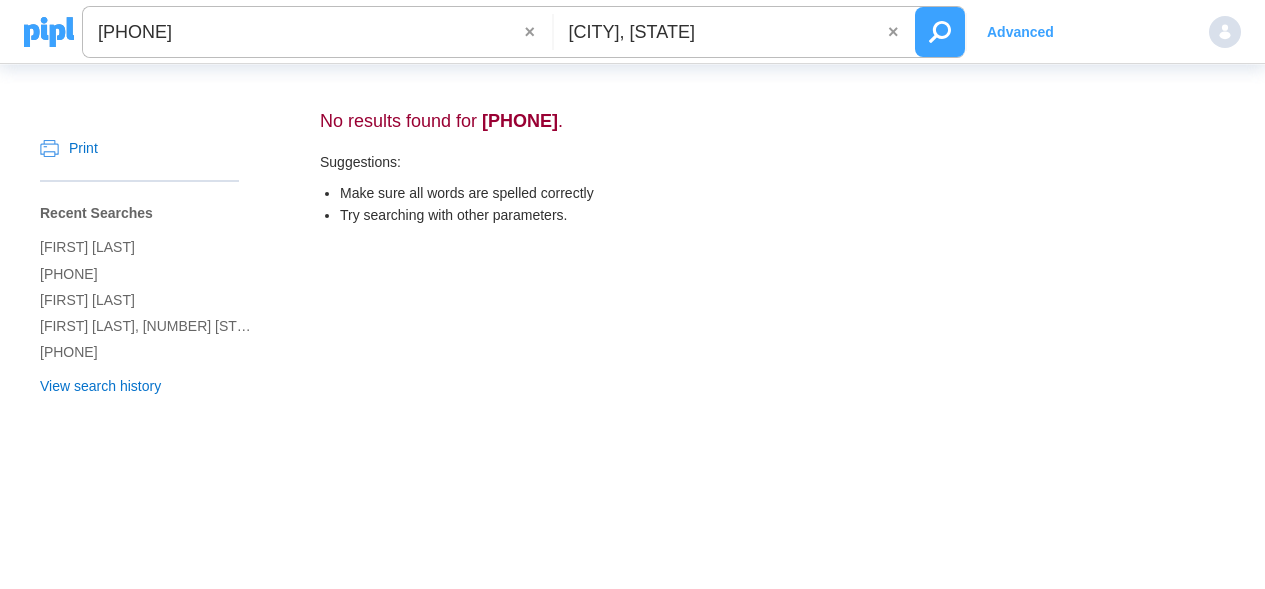 click on "16475007725" at bounding box center (304, 32) 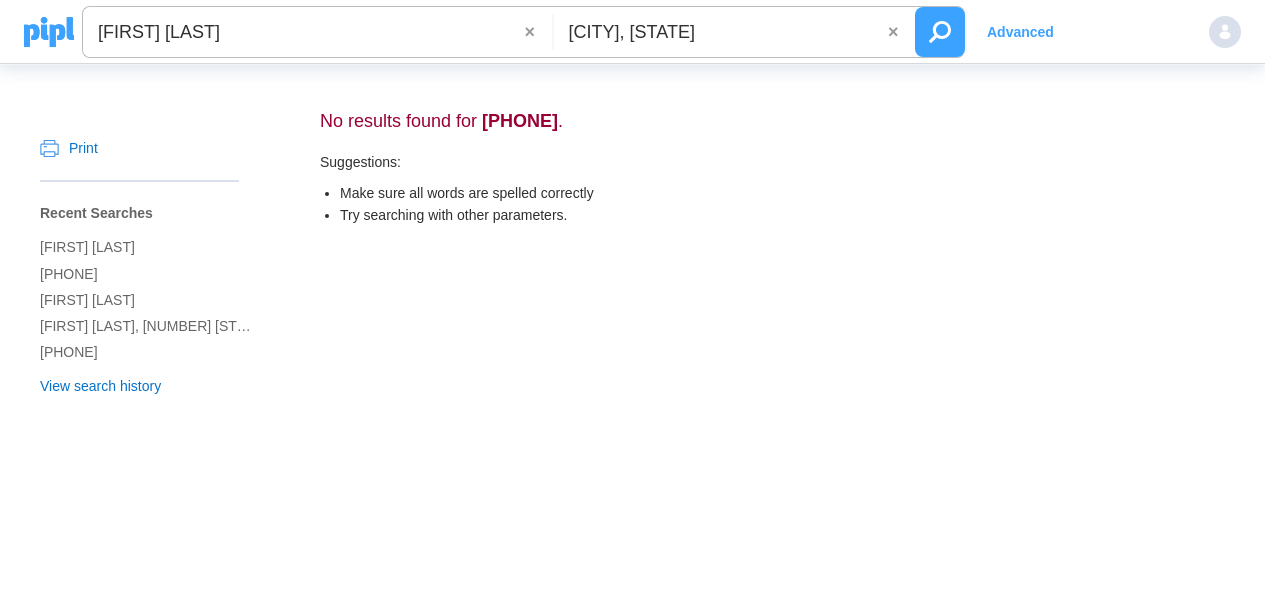 click on "Advanced" at bounding box center [999, 32] 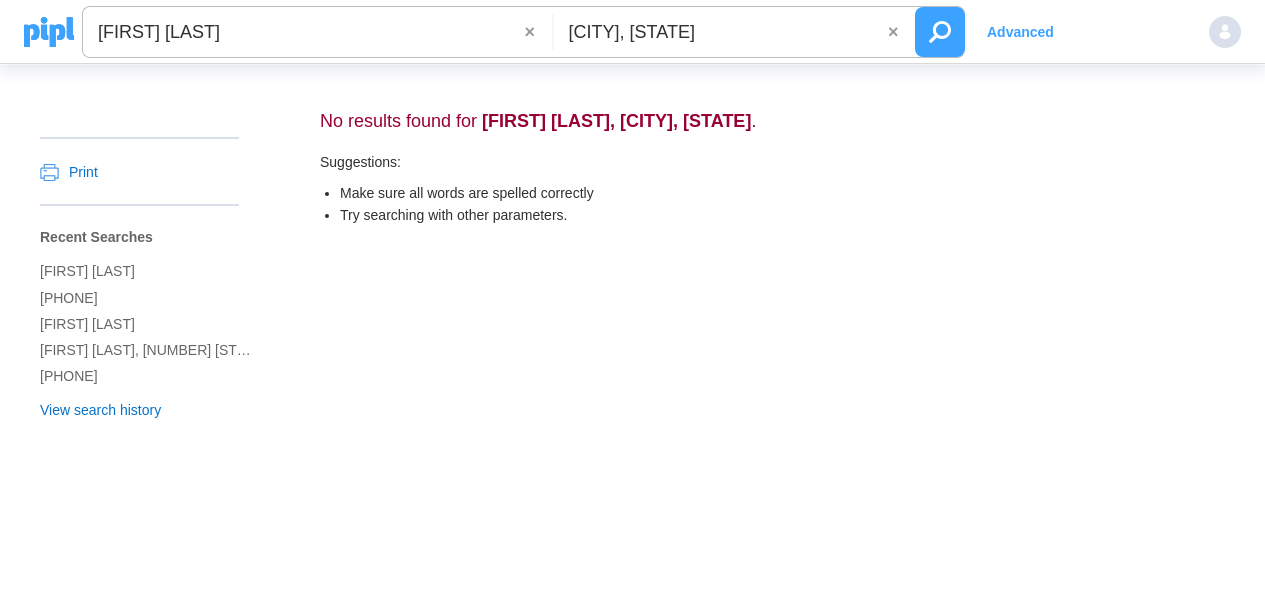 click on "Armilyn Tan Mediola" at bounding box center [304, 32] 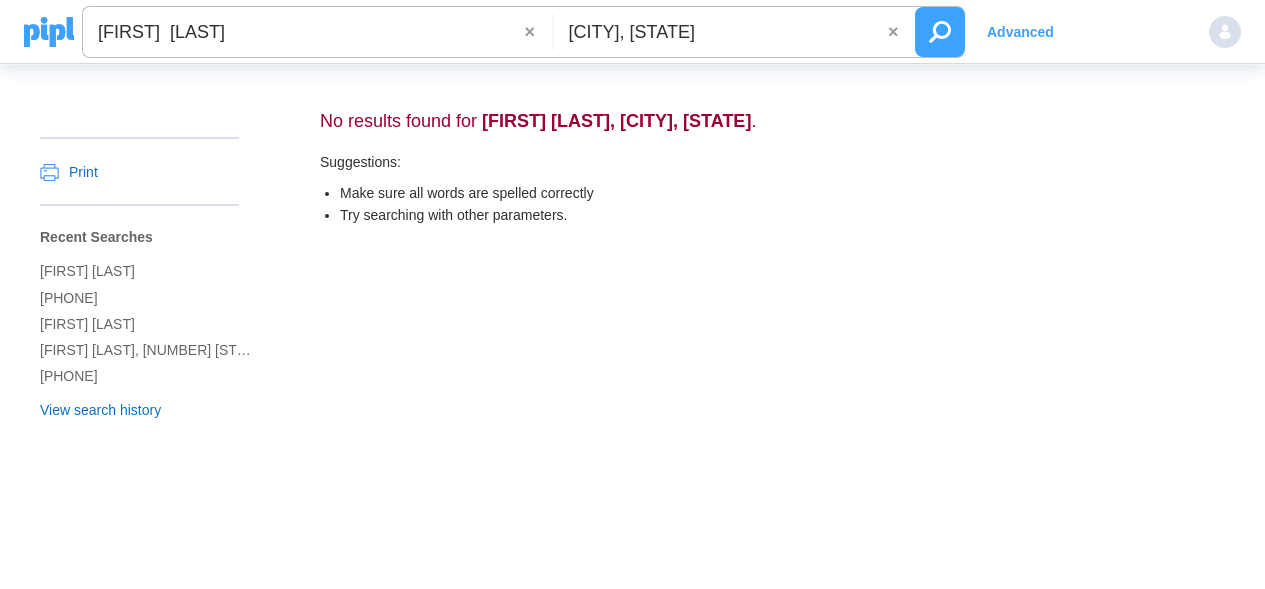 type on "Armilyn  Mediola" 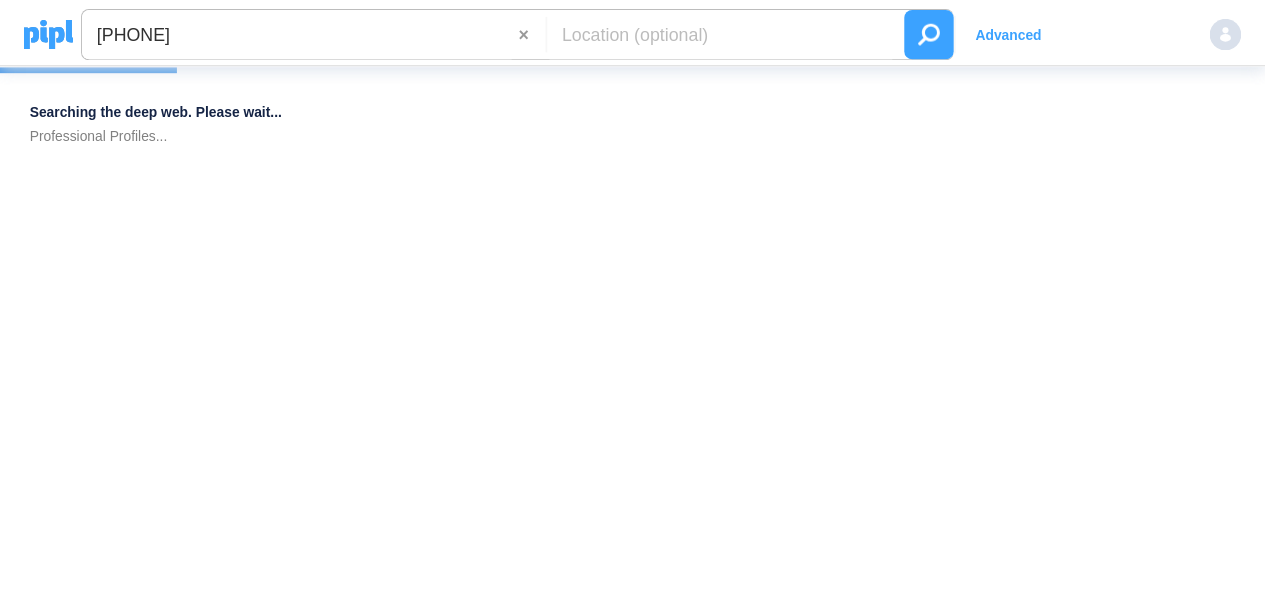 scroll, scrollTop: 0, scrollLeft: 0, axis: both 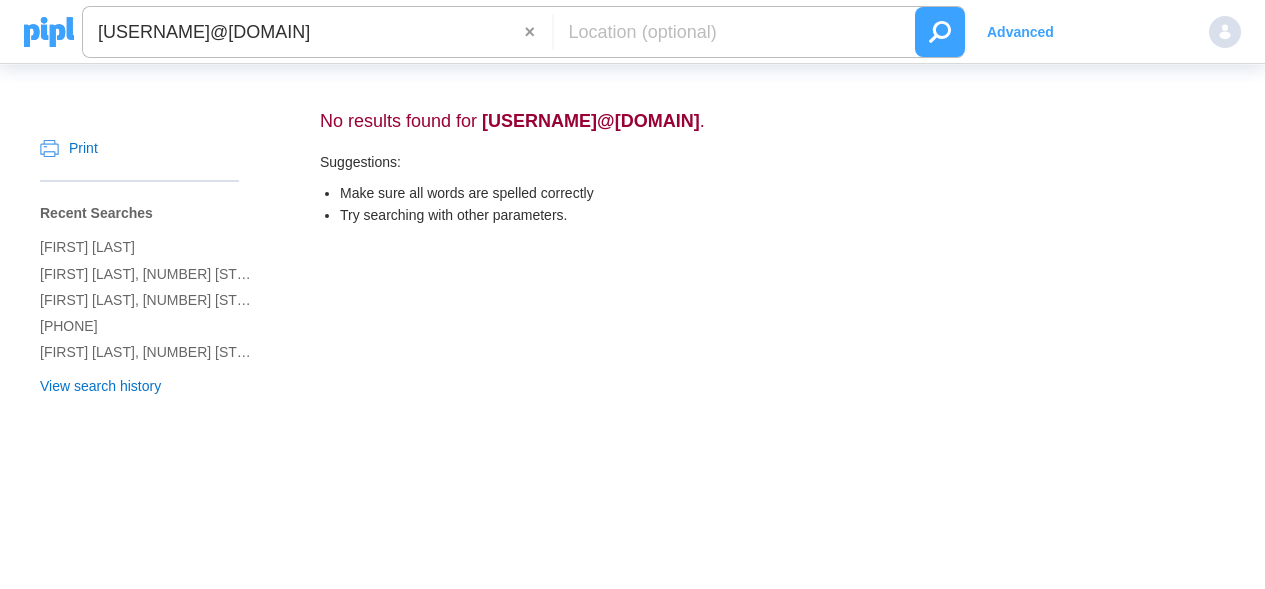 click at bounding box center [729, 32] 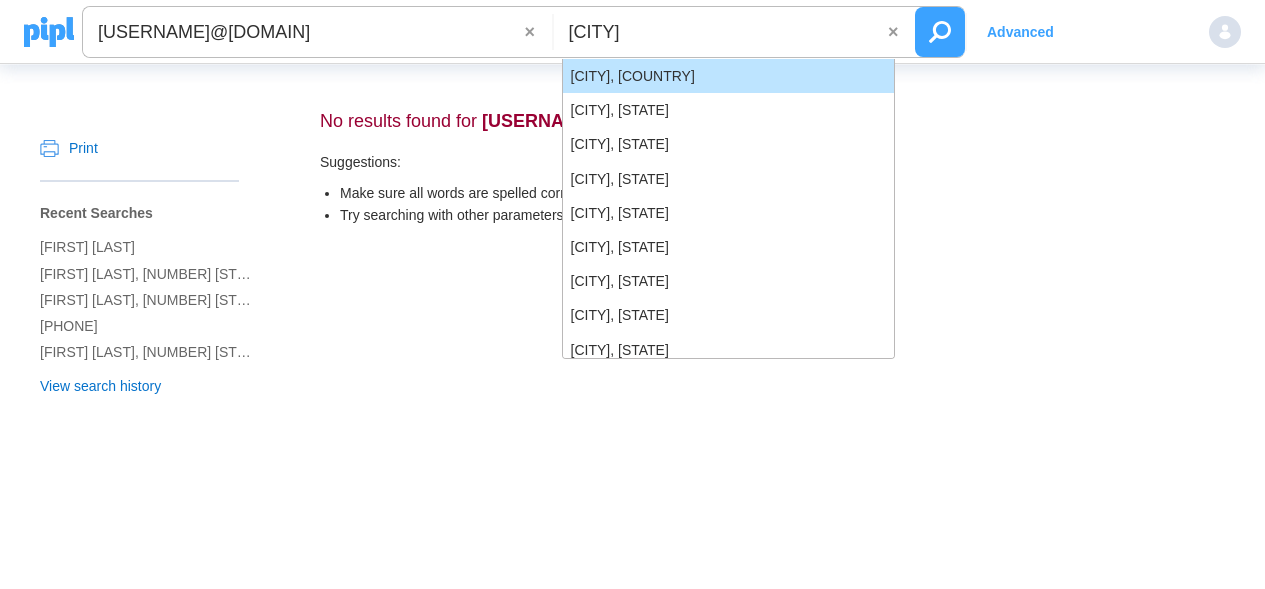 click on "[CITY], [COUNTRY]" at bounding box center [729, 76] 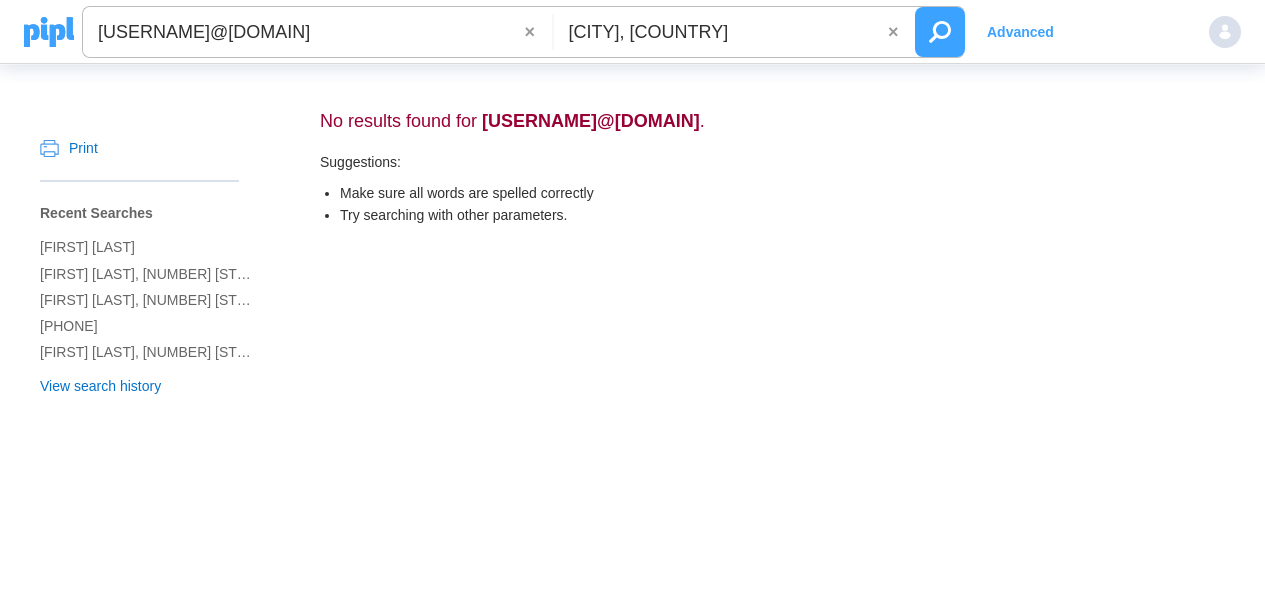 click on "[CITY], [COUNTRY]" at bounding box center (721, 32) 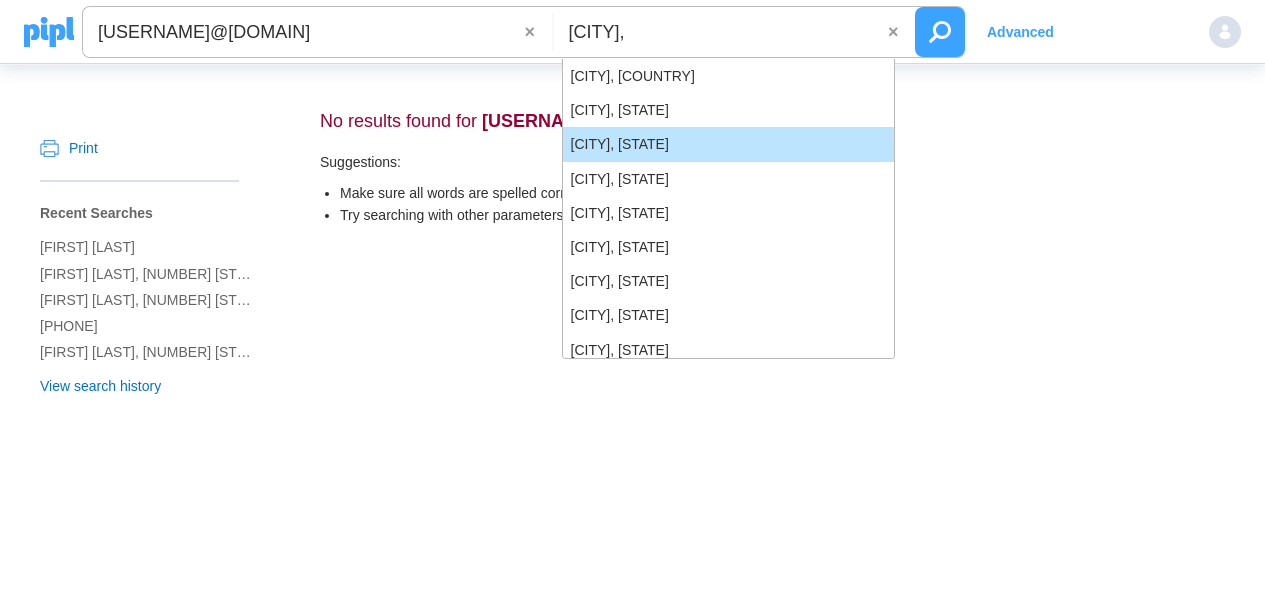 type on "[CITY]," 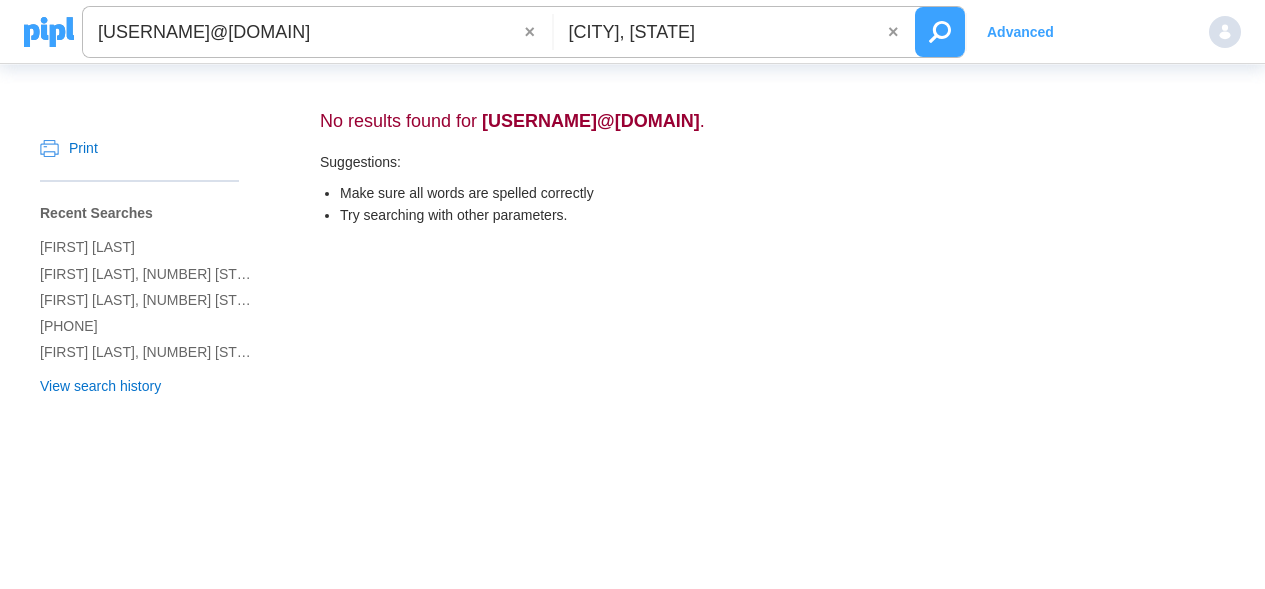 click on "[USERNAME]@[DOMAIN]" at bounding box center (304, 32) 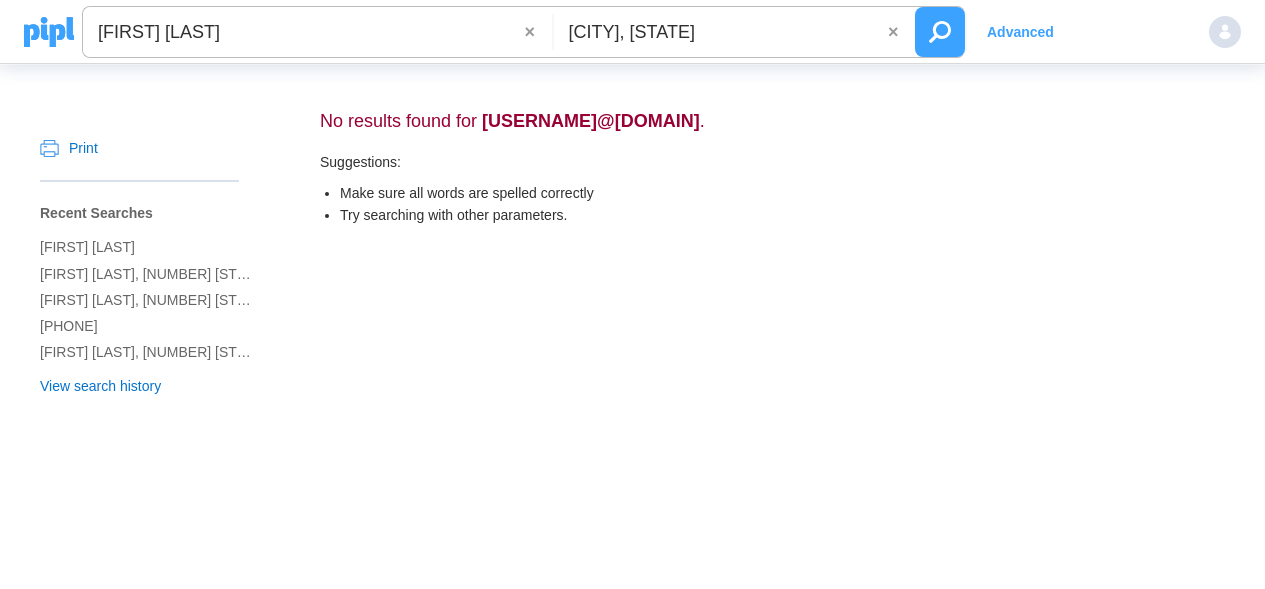 type on "[FIRST] [LAST]" 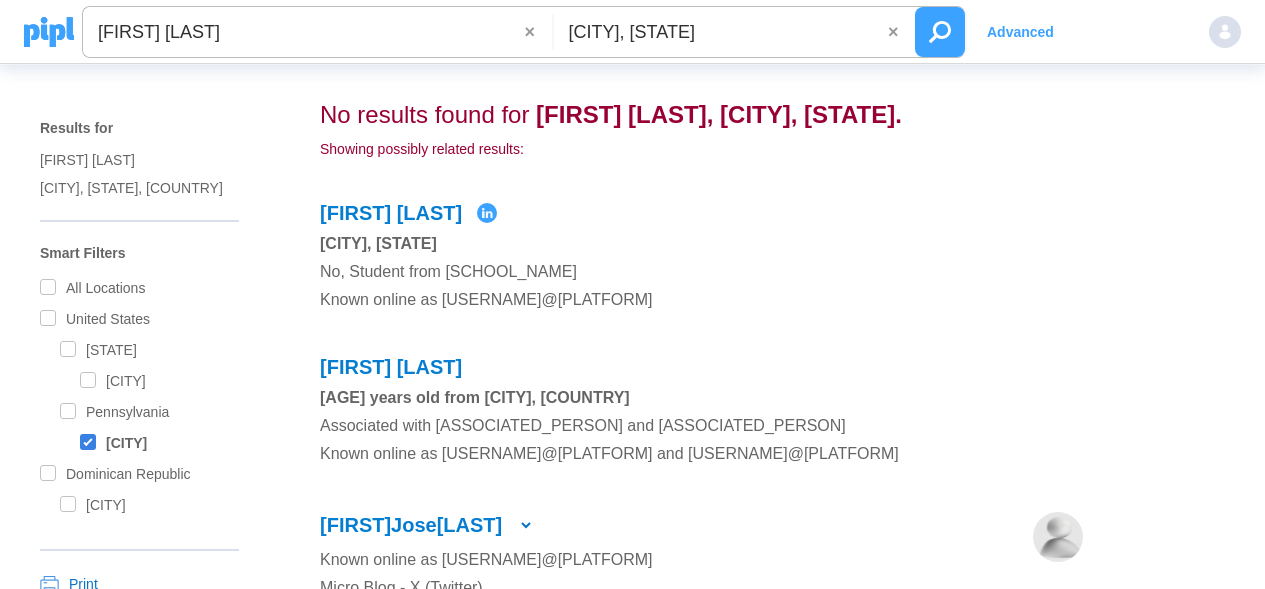 type 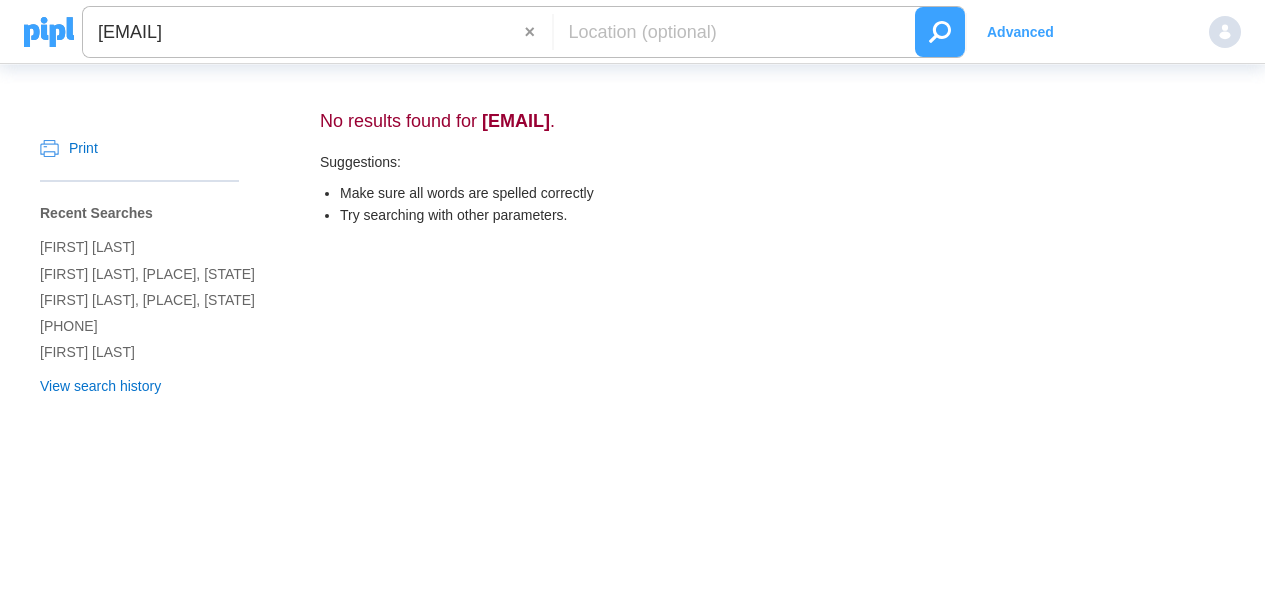 scroll, scrollTop: 0, scrollLeft: 0, axis: both 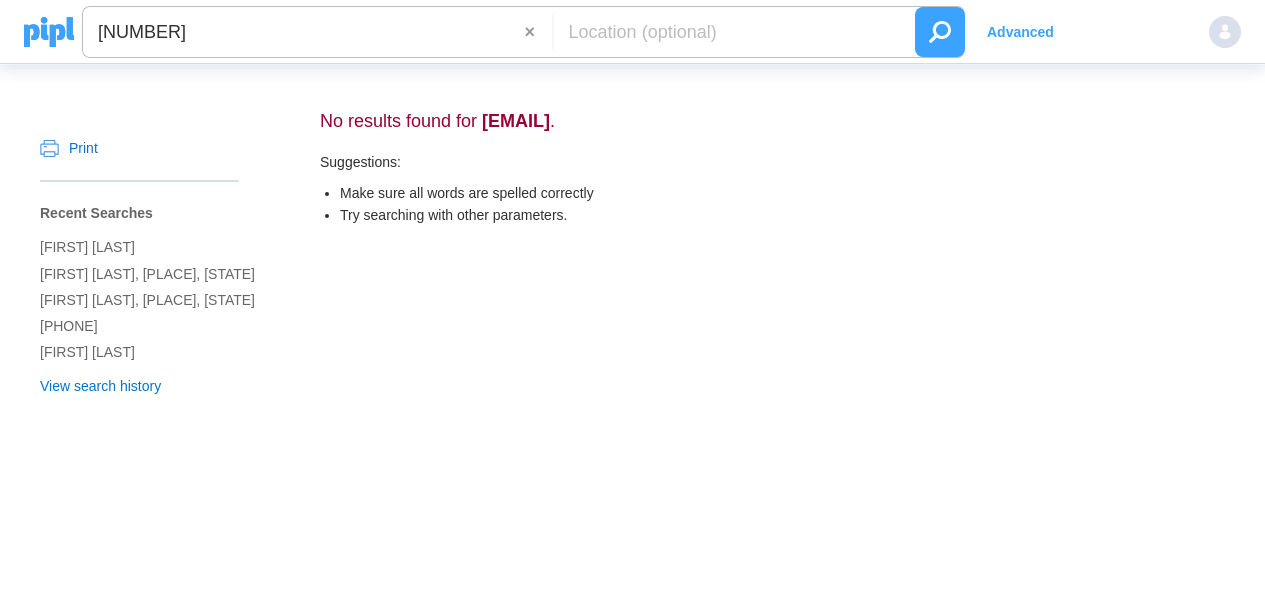 click at bounding box center (940, 32) 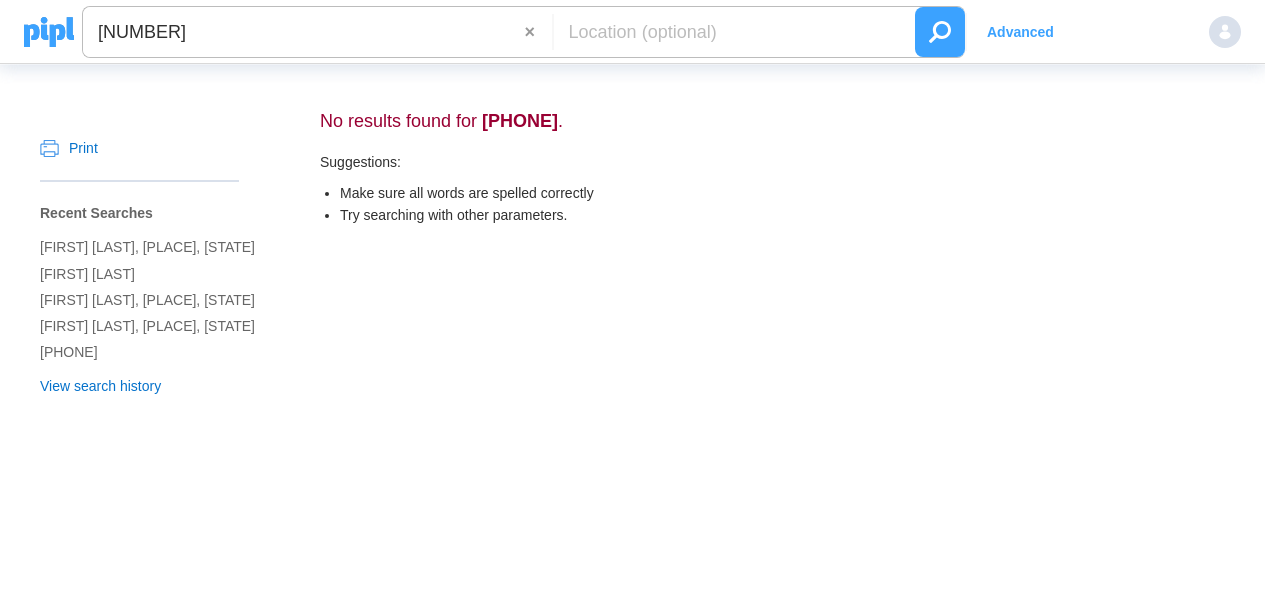 click on "[NUMBER]" at bounding box center [304, 32] 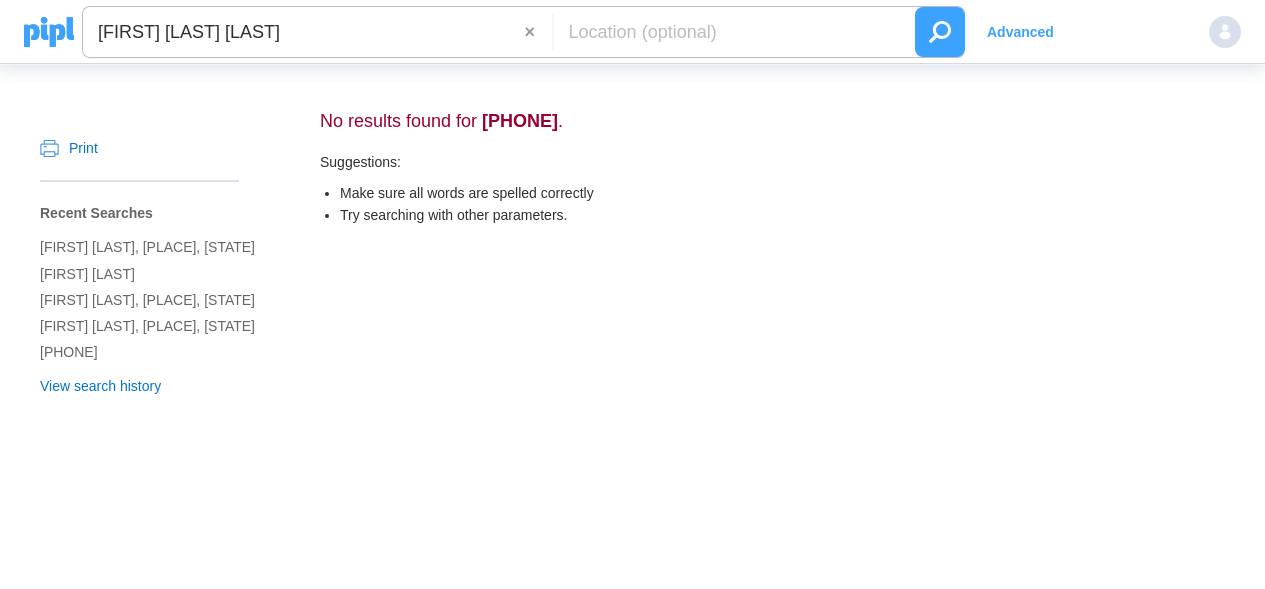type on "[FIRST] [LAST] [LAST]" 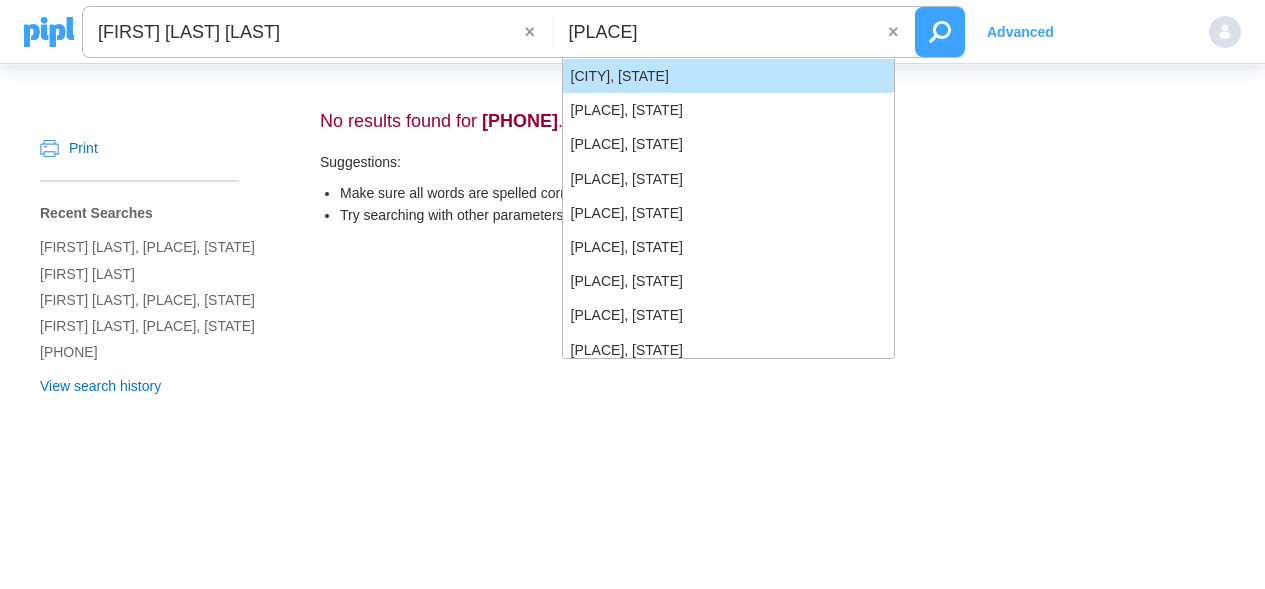 type on "[PLACE]" 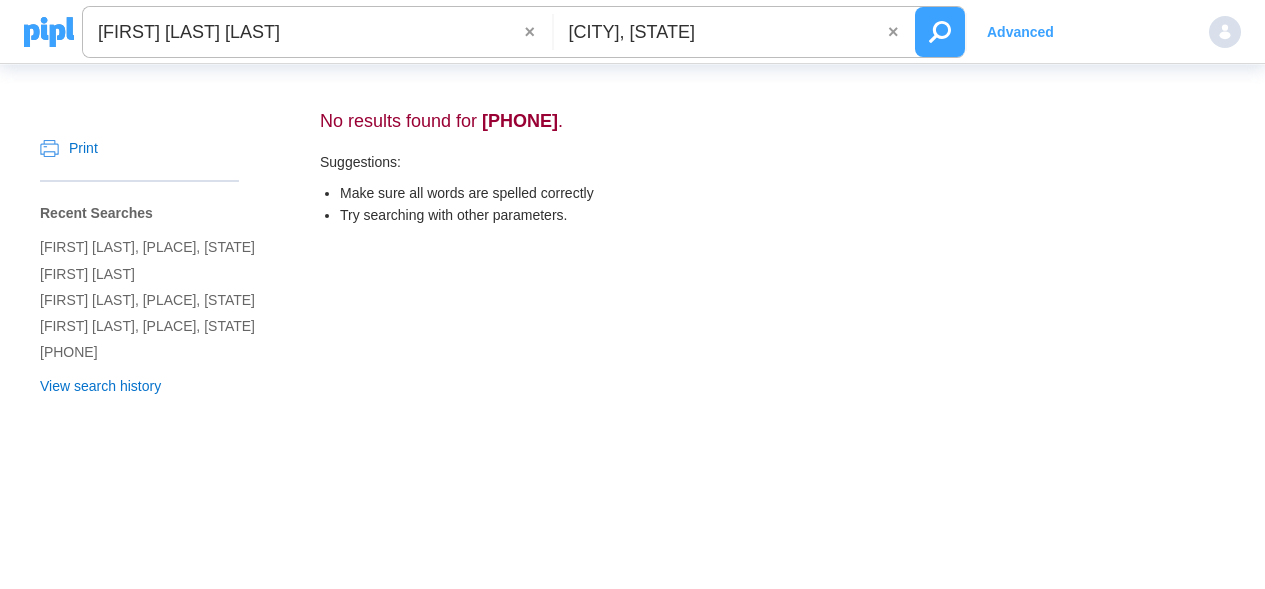 click on "[FIRST] [LAST] [LAST], [PLACE], [STATE] ×" at bounding box center (523, 32) 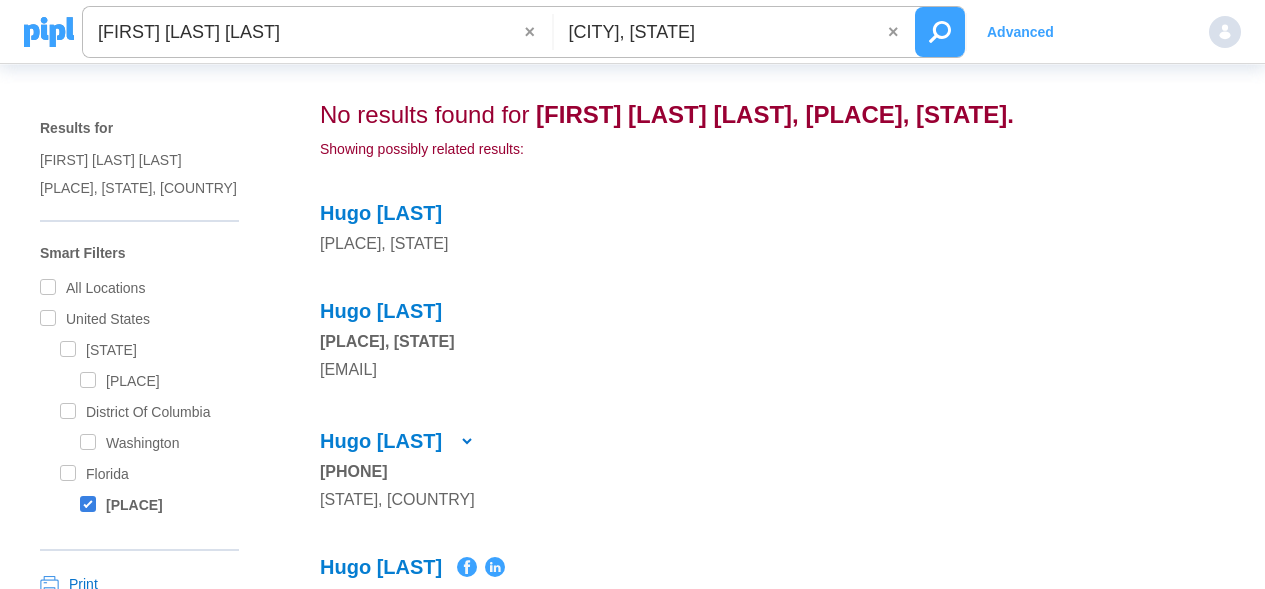 type 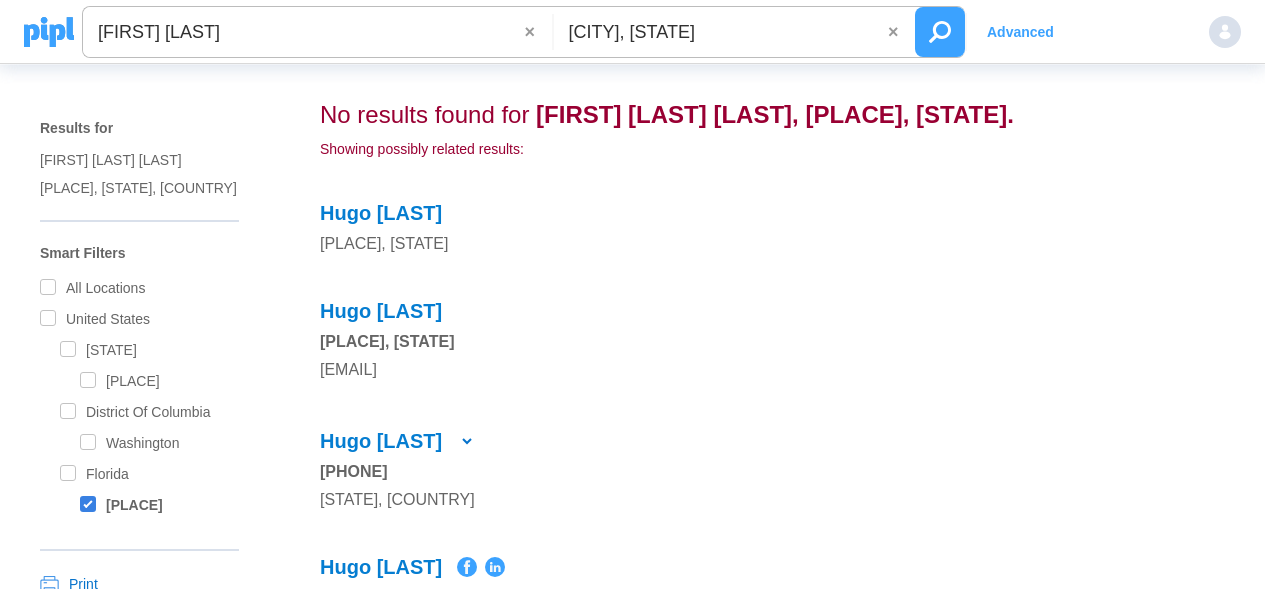 click at bounding box center (940, 32) 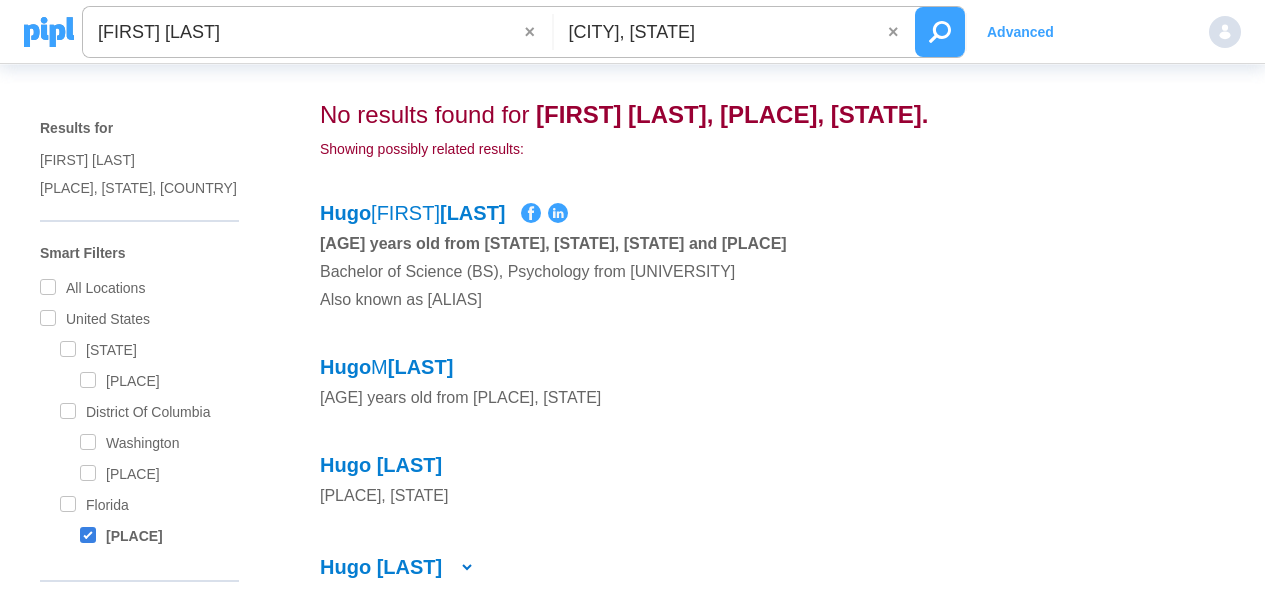 scroll, scrollTop: 21, scrollLeft: 0, axis: vertical 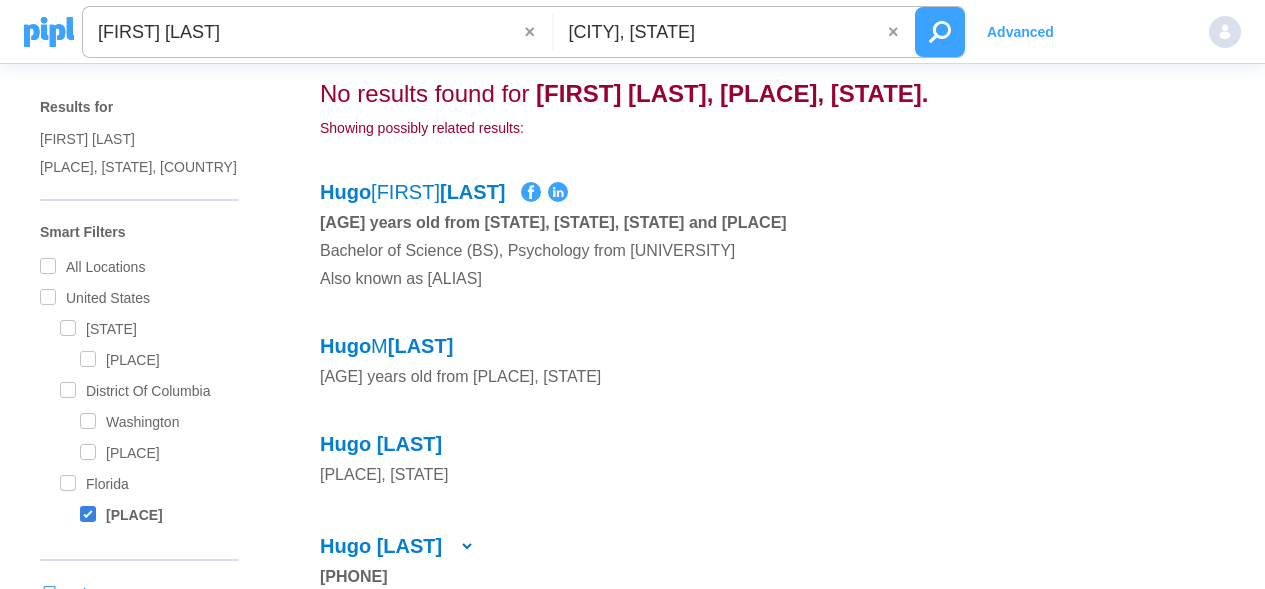 click on "[FIRST] [LAST]" at bounding box center [304, 32] 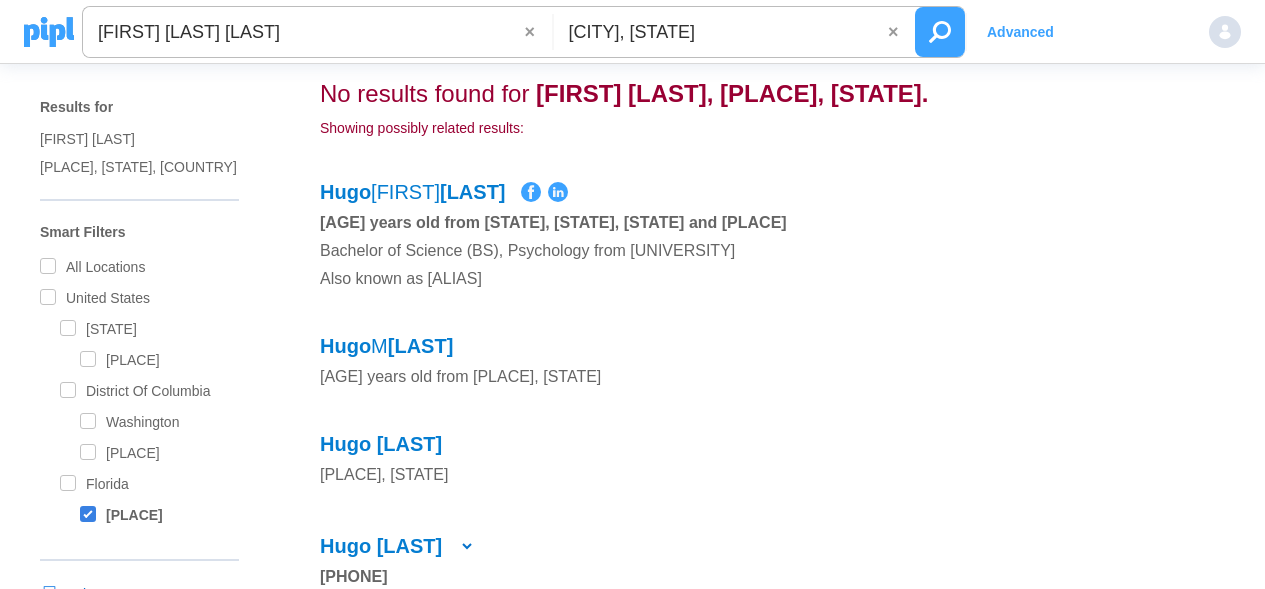 click at bounding box center (940, 32) 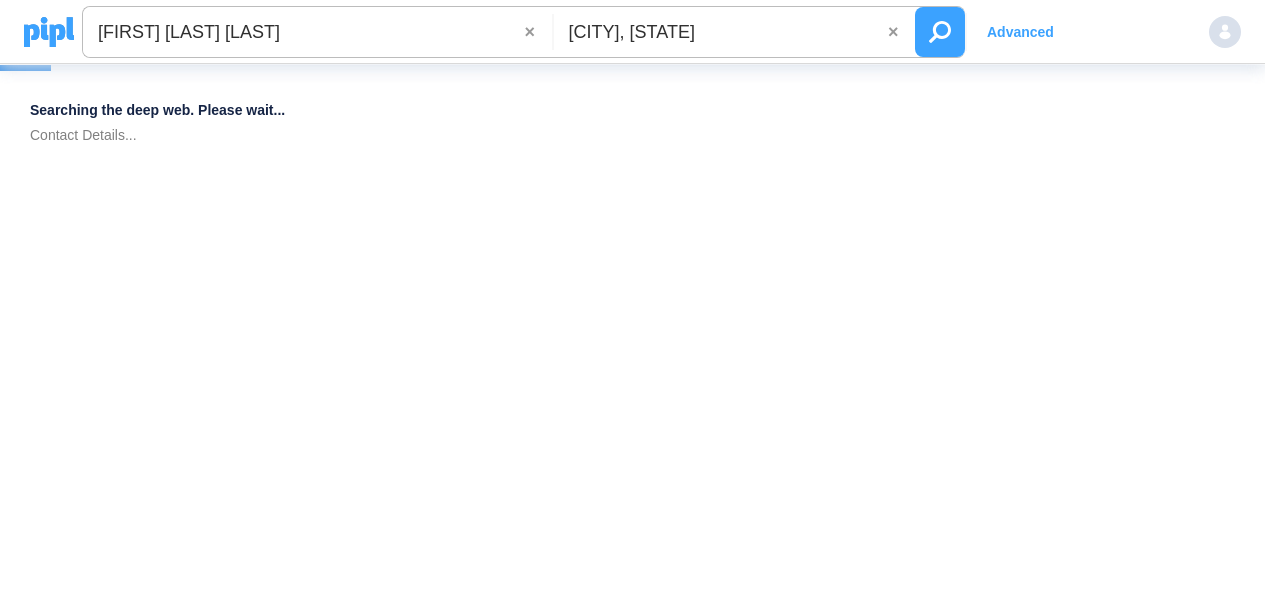scroll, scrollTop: 0, scrollLeft: 0, axis: both 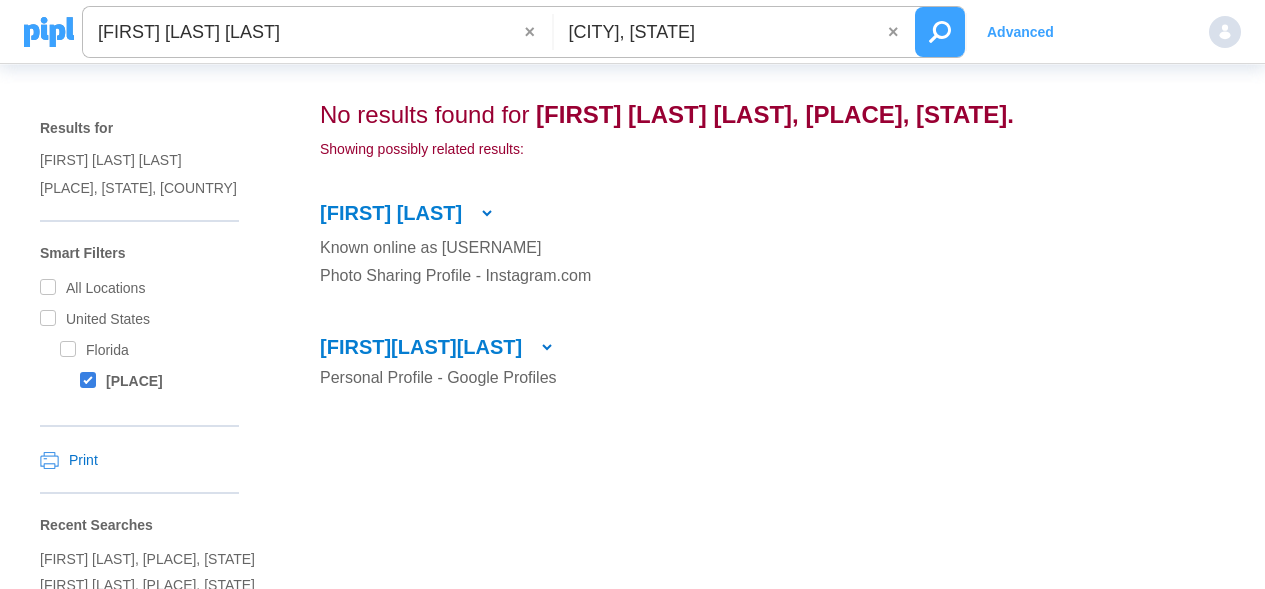 drag, startPoint x: 158, startPoint y: 39, endPoint x: 295, endPoint y: 42, distance: 137.03284 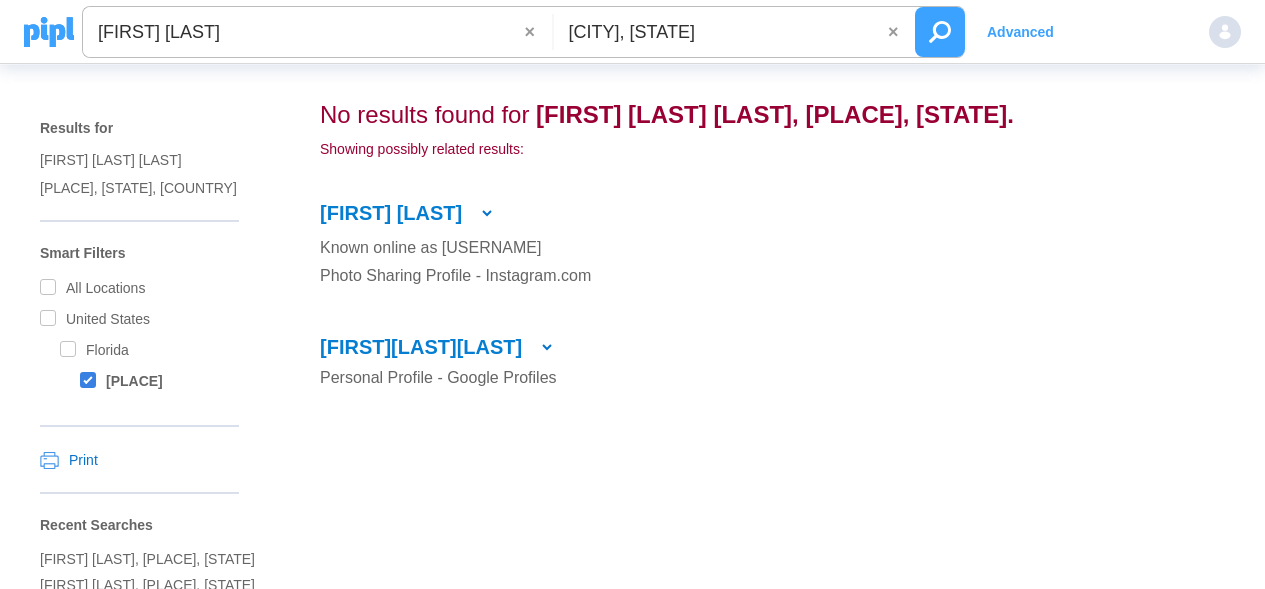 click at bounding box center (940, 32) 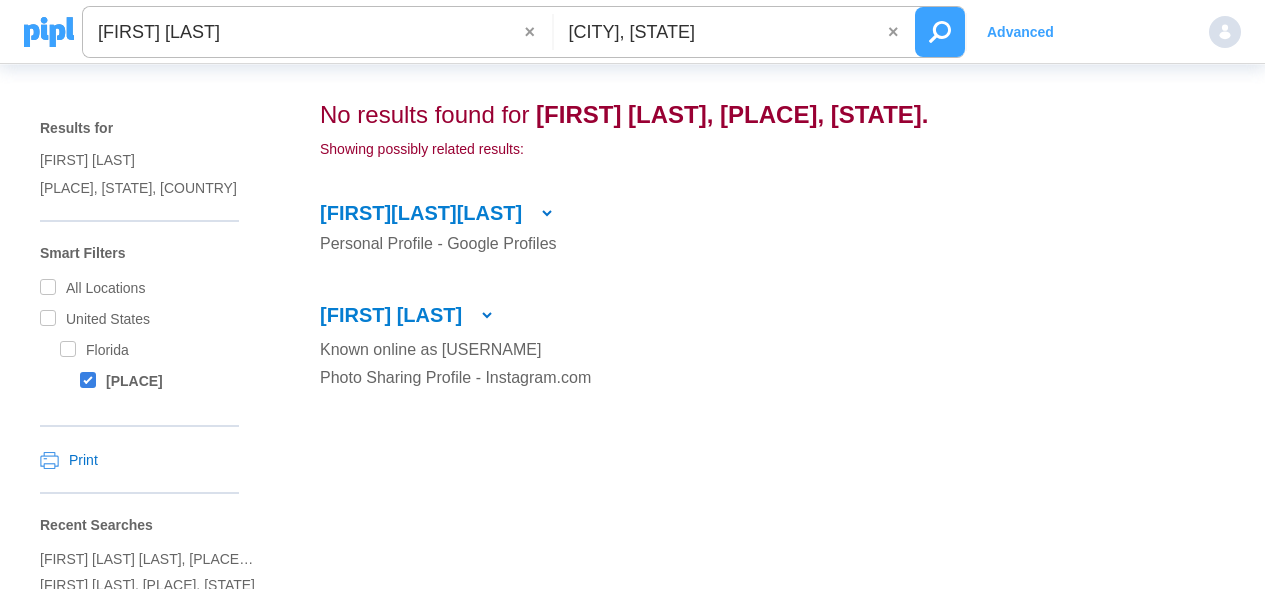 click on "[FIRST] [LAST]" at bounding box center (304, 32) 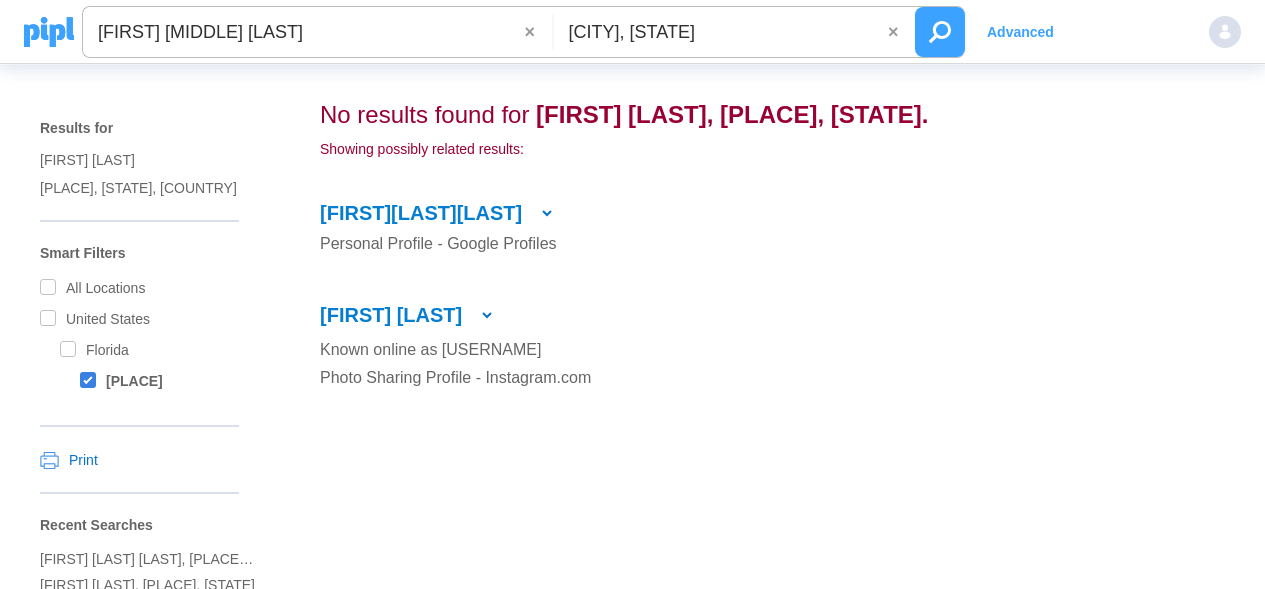 type on "[FIRST] [MIDDLE] [LAST]" 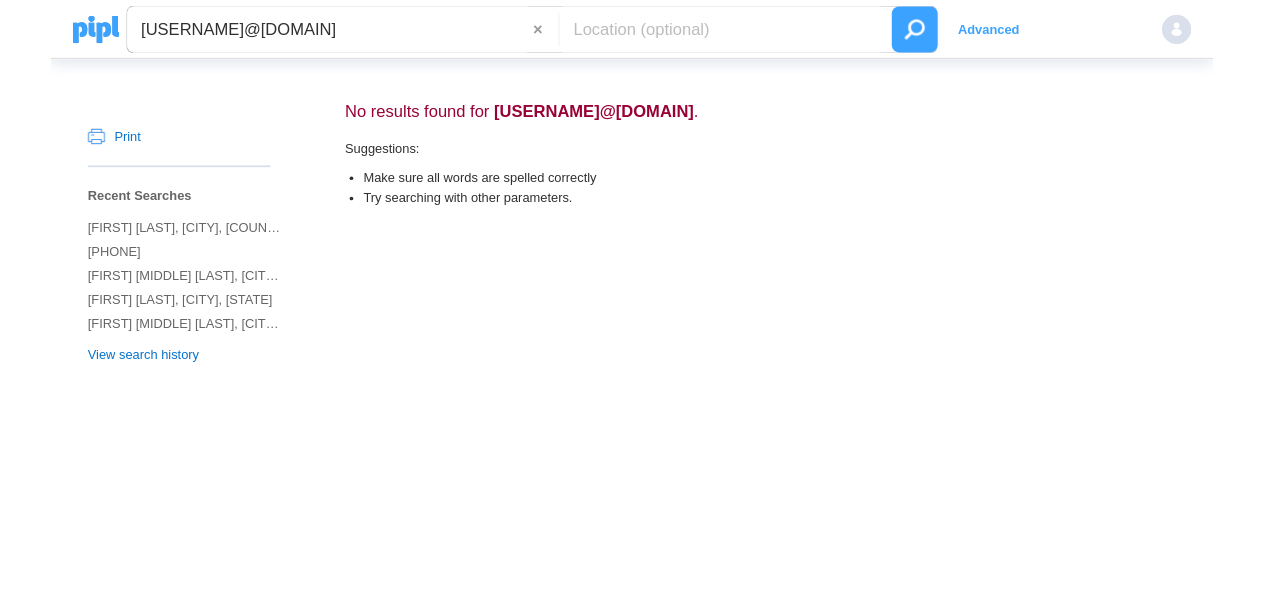 scroll, scrollTop: 0, scrollLeft: 0, axis: both 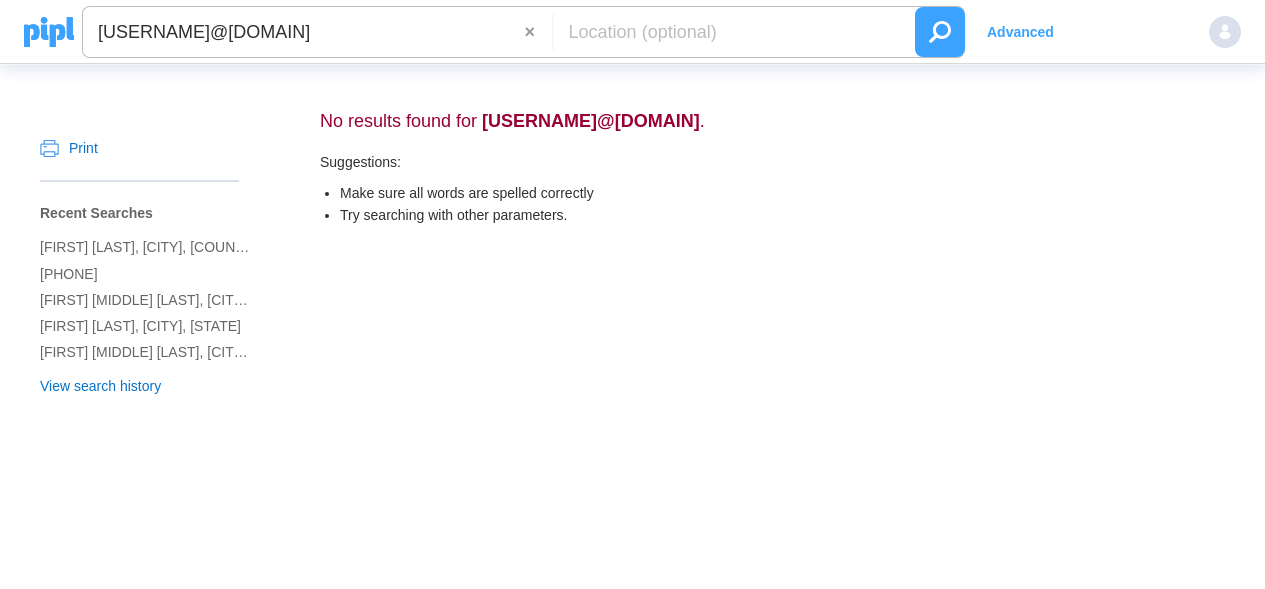 click at bounding box center (729, 32) 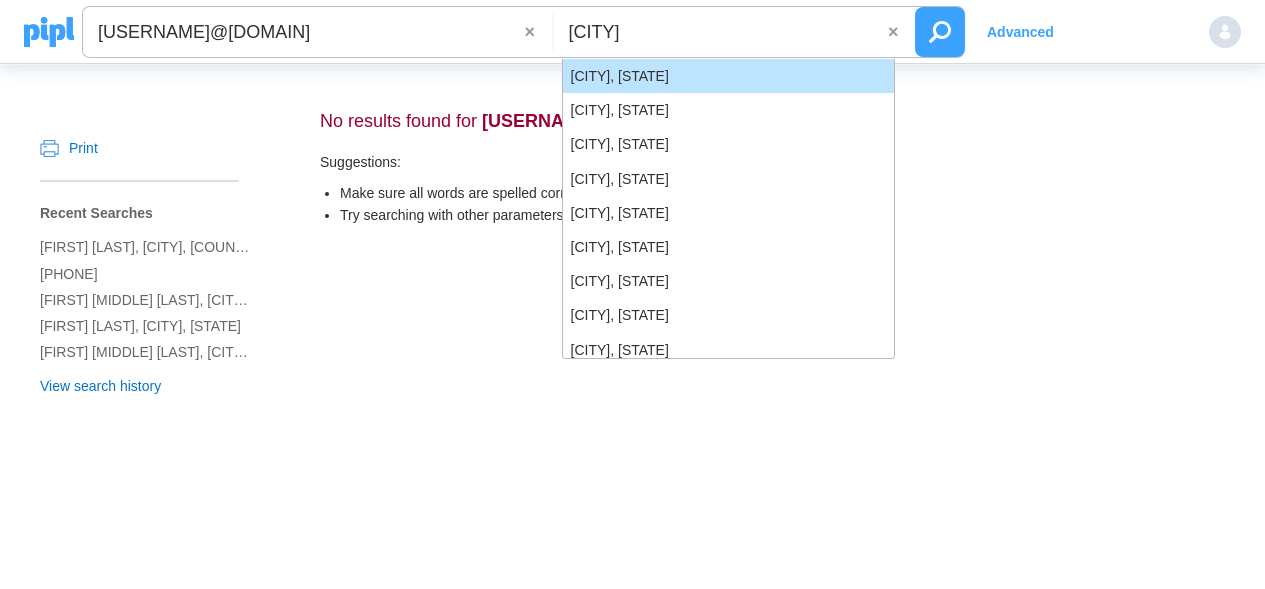 type on "[CITY]" 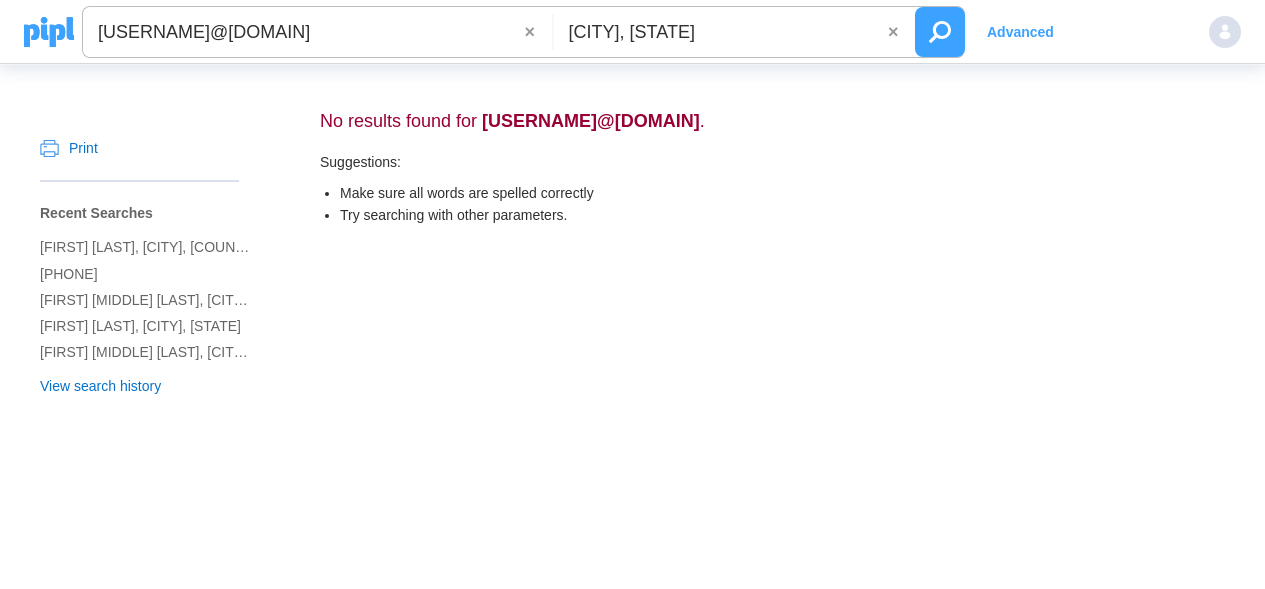 click on "[USERNAME]@[DOMAIN]" at bounding box center [304, 32] 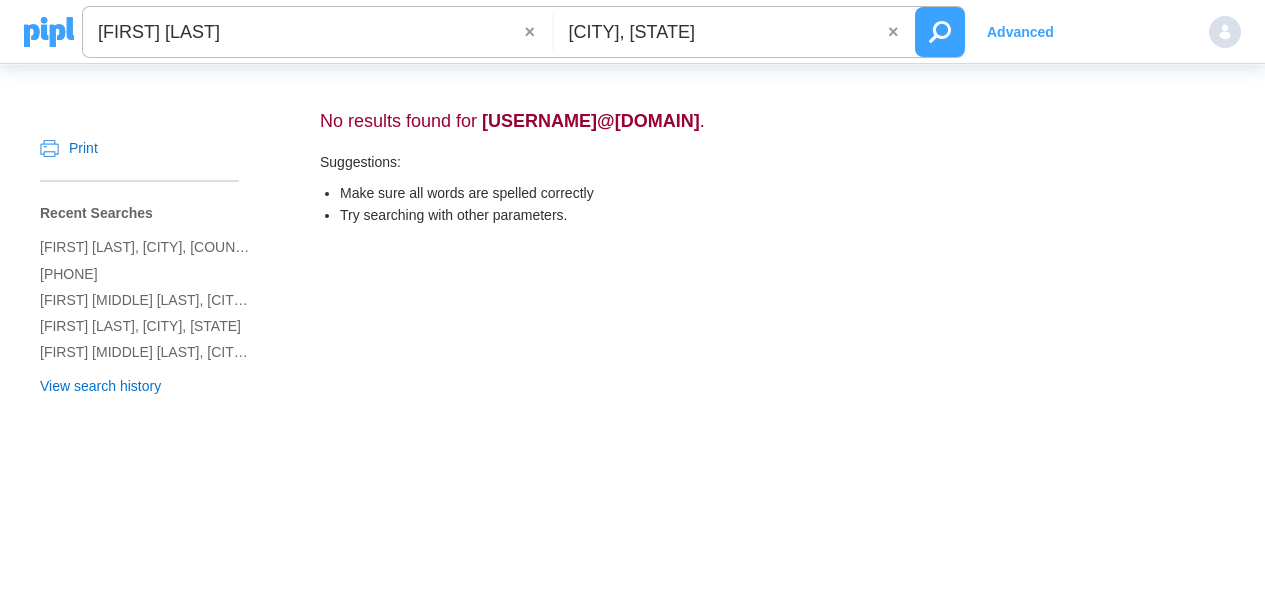 type on "Kelechukwu Peters" 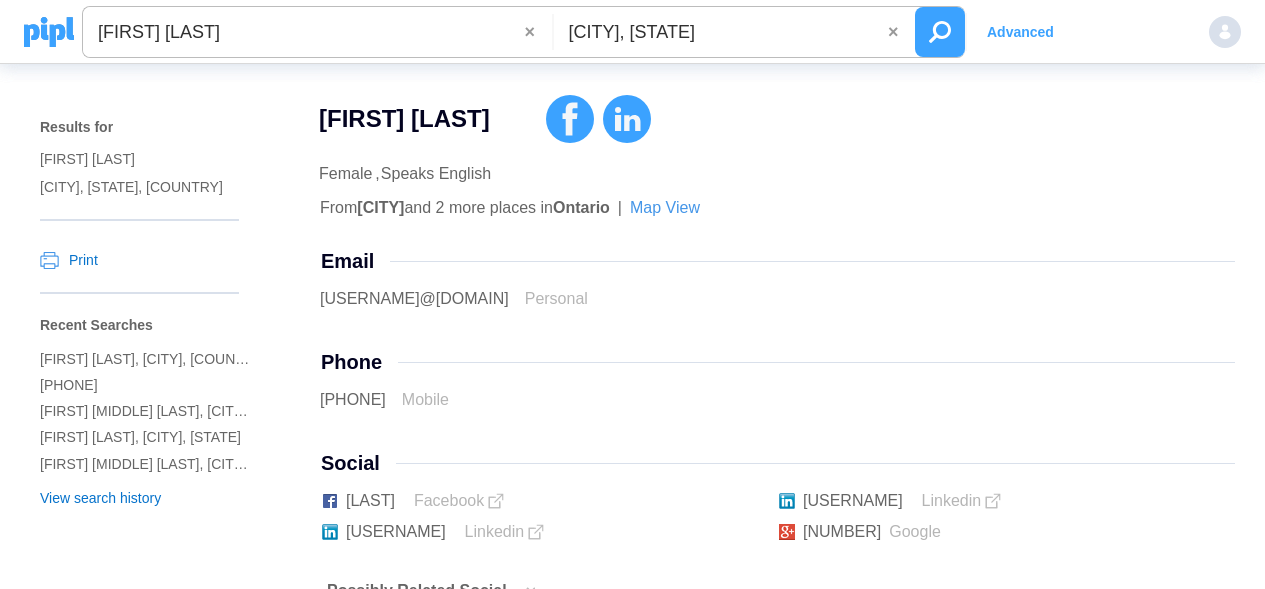 scroll, scrollTop: 0, scrollLeft: 0, axis: both 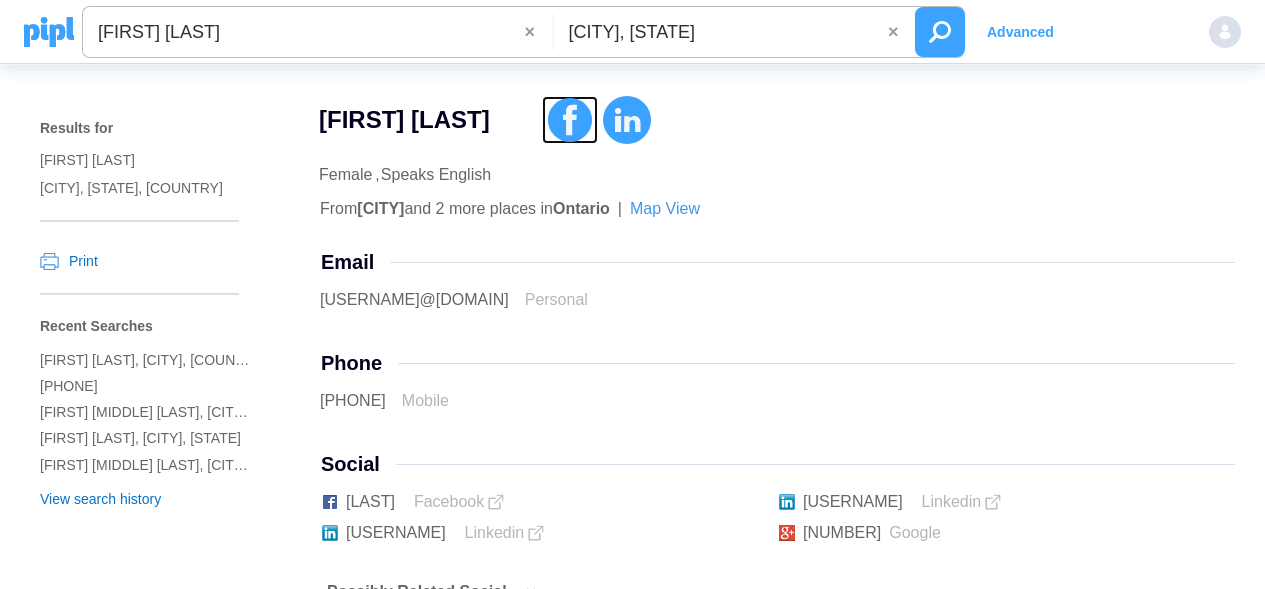 click at bounding box center [570, 120] 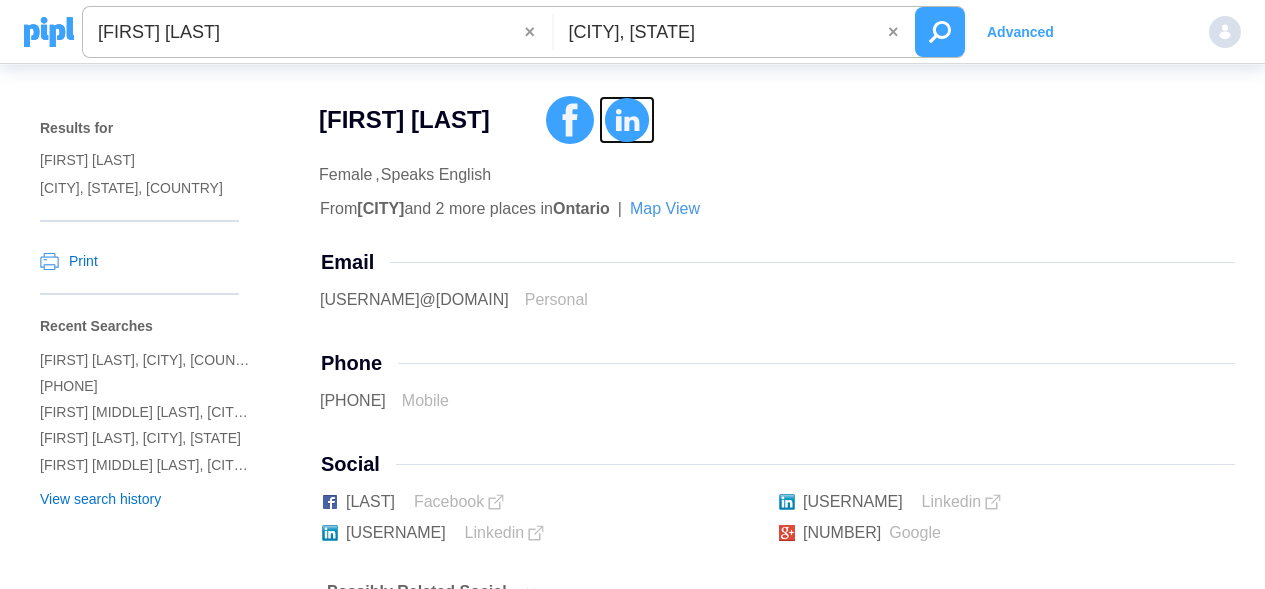 click at bounding box center (627, 120) 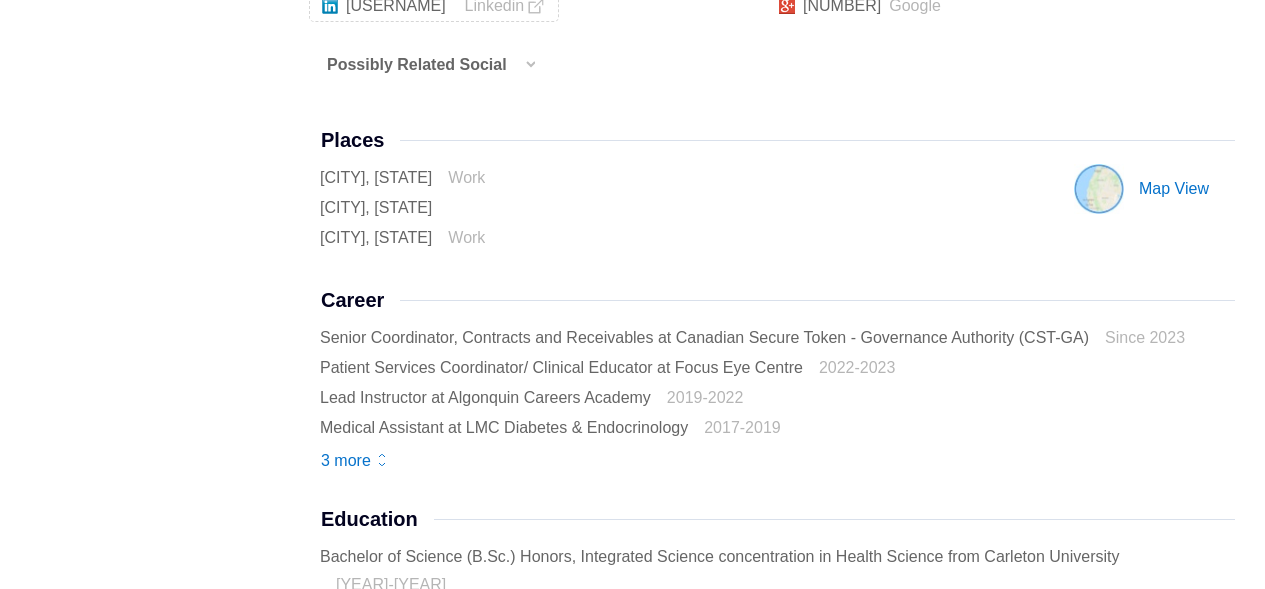 scroll, scrollTop: 900, scrollLeft: 0, axis: vertical 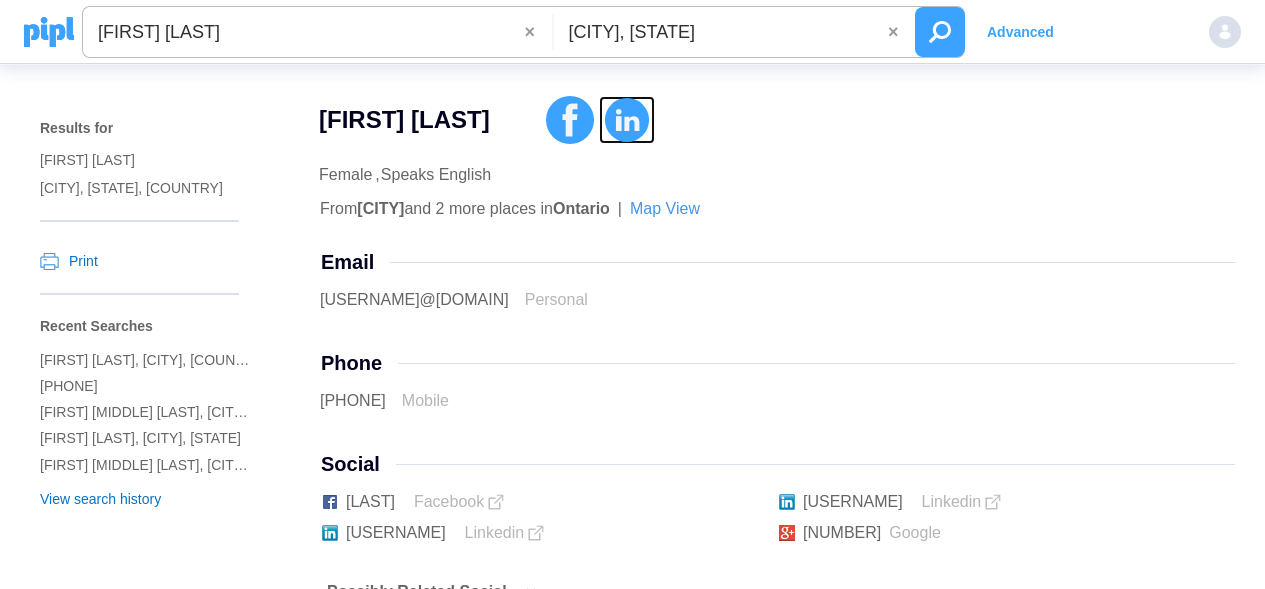 click at bounding box center (627, 120) 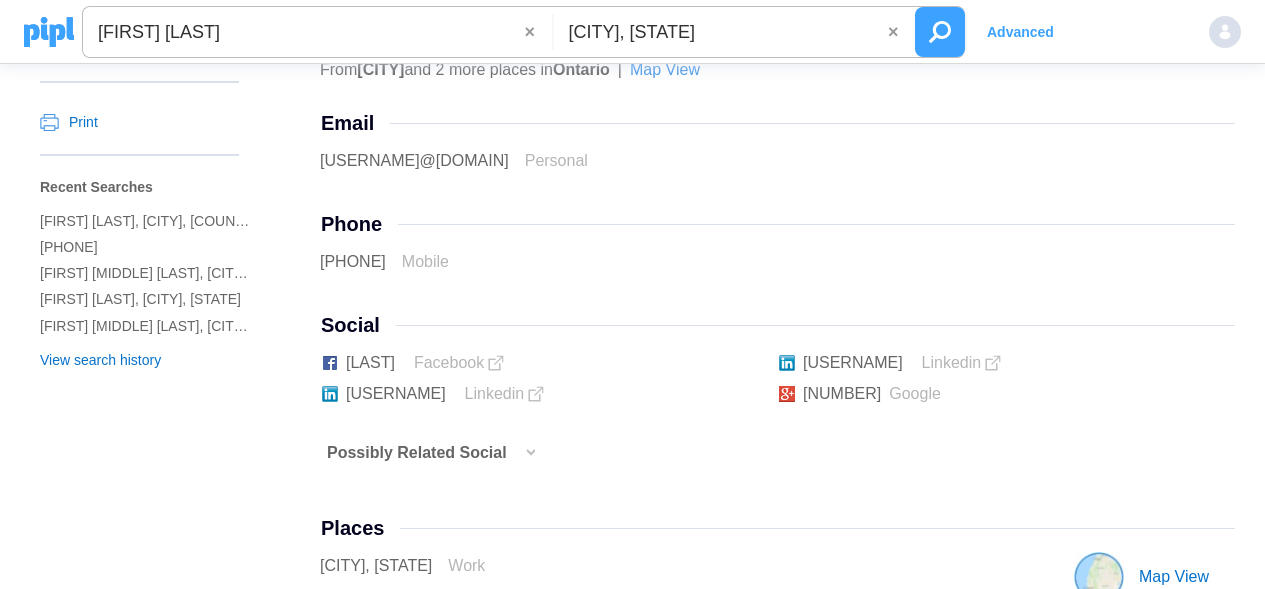 scroll, scrollTop: 0, scrollLeft: 0, axis: both 